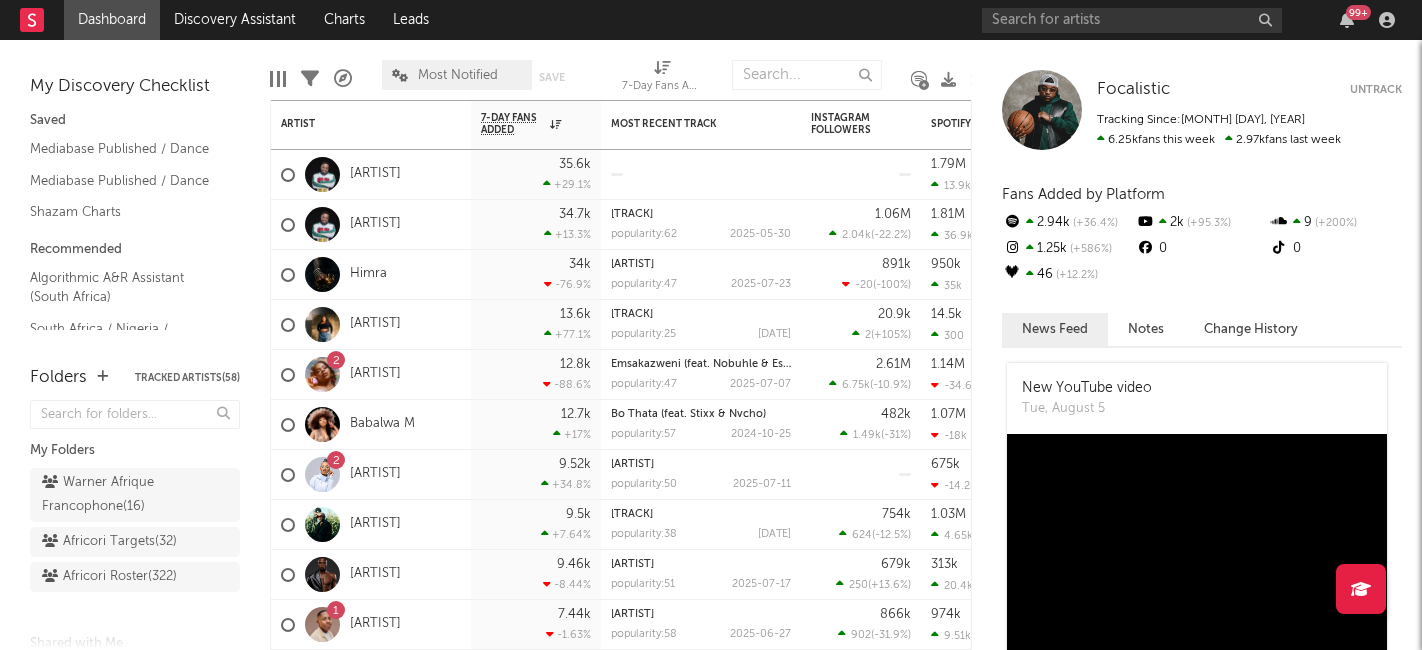 scroll, scrollTop: 0, scrollLeft: 0, axis: both 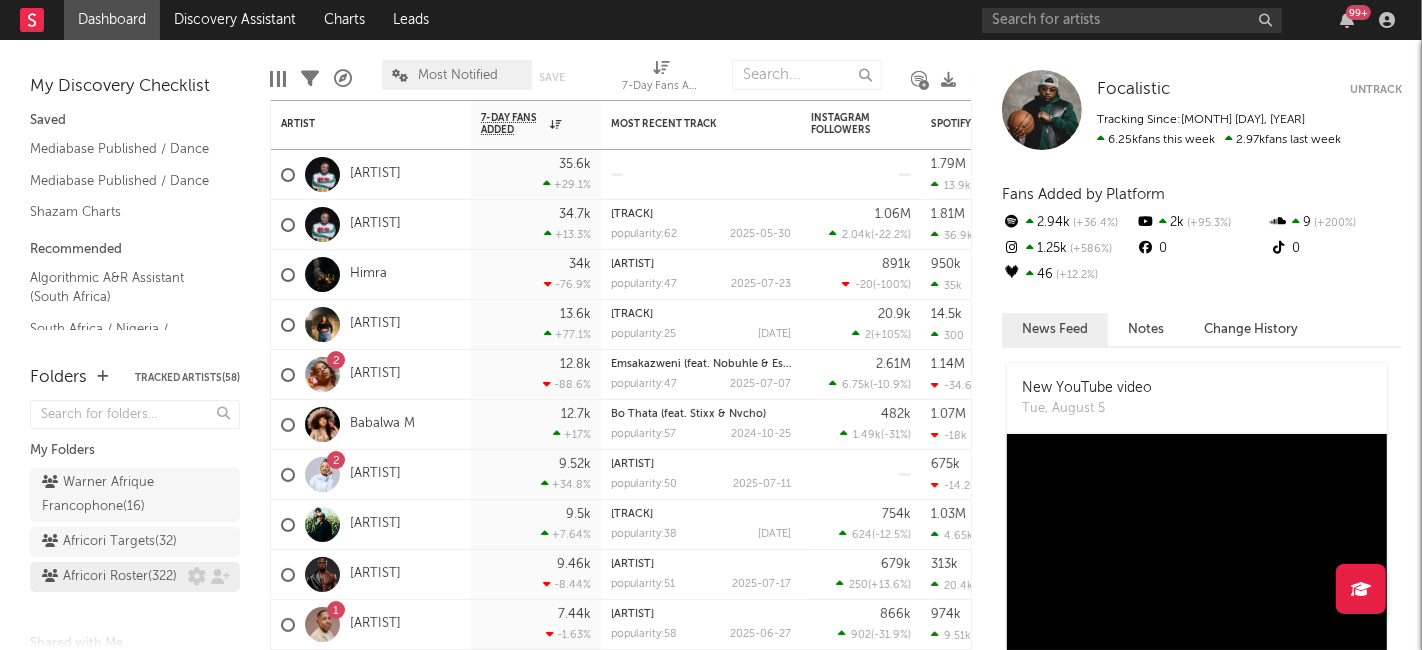 click on "Africori Roster  ( 322 )" at bounding box center (109, 577) 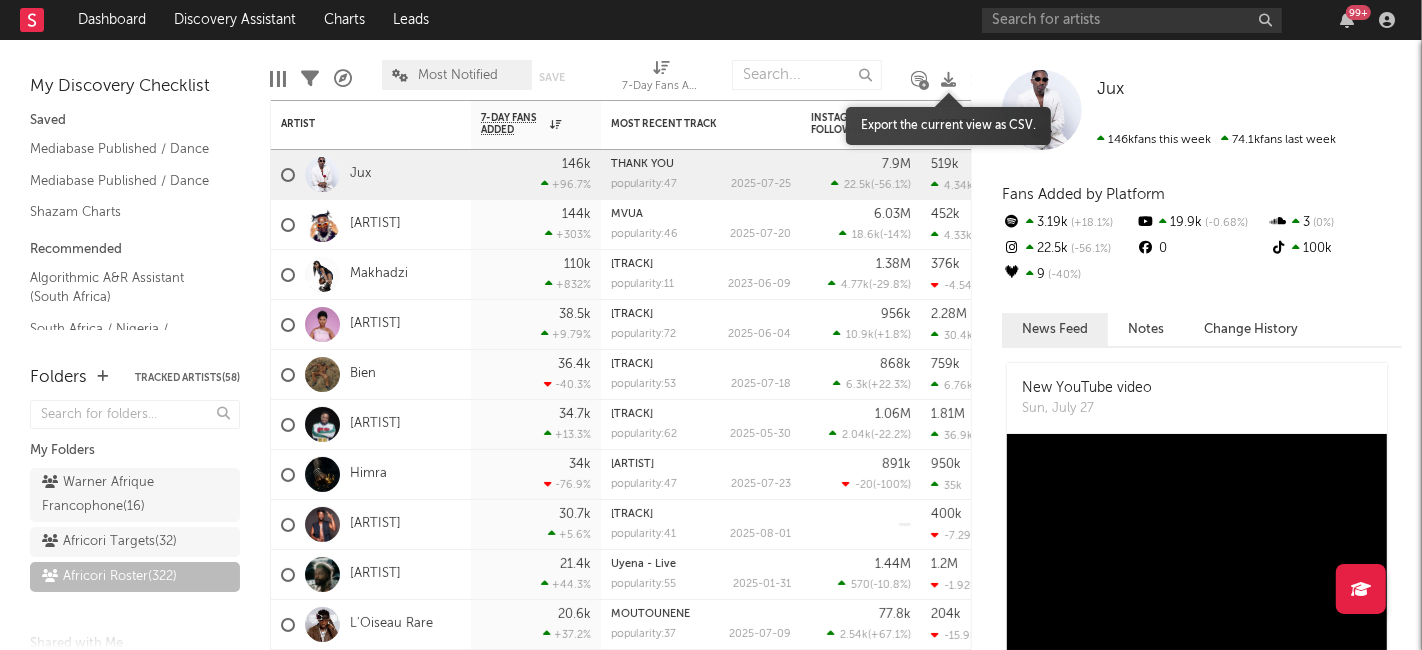 click at bounding box center (948, 79) 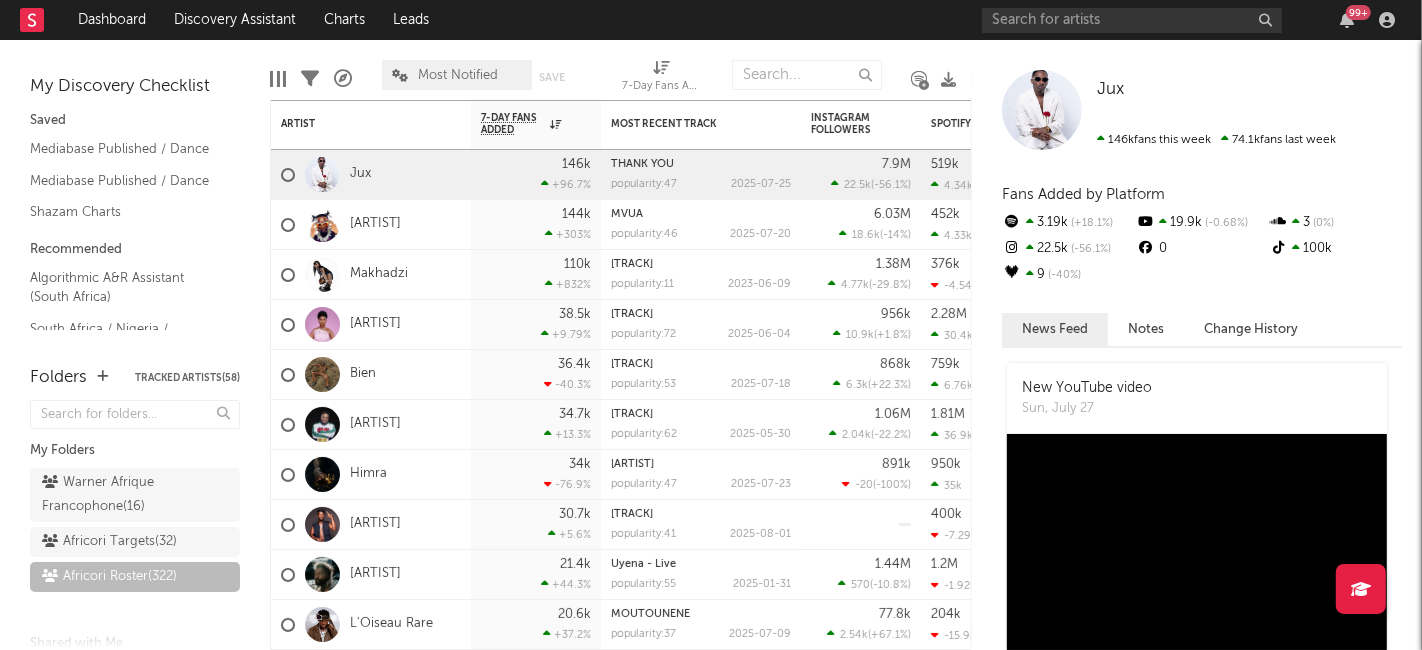 click on "[ARTIST] [NUMBER]k  fans this week [NUMBER]k  fans last week Fans Added by Platform   [NUMBER]k +[PERCENT] %   [NUMBER]k [PERCENT] %   [NUMBER] [PERCENT] %   [NUMBER]k [PERCENT] %   0   100k   9 [PERCENT] % News Feed Notes Change History New YouTube video Sun, [MONTH] [DAY] New SoundCloud track Sat, [MONTH] [DAY] New Spotify album (1 new track) Fri, [MONTH] [DAY] THANK YOU THANK YOU YouTube subscribers spike Wed, [MONTH] [DAY] +[NUMBER]k on  [MONTH] [DAY] [NUMBER] x daily average New YouTube video Fri, [MONTH] [DAY]" at bounding box center [1197, 345] 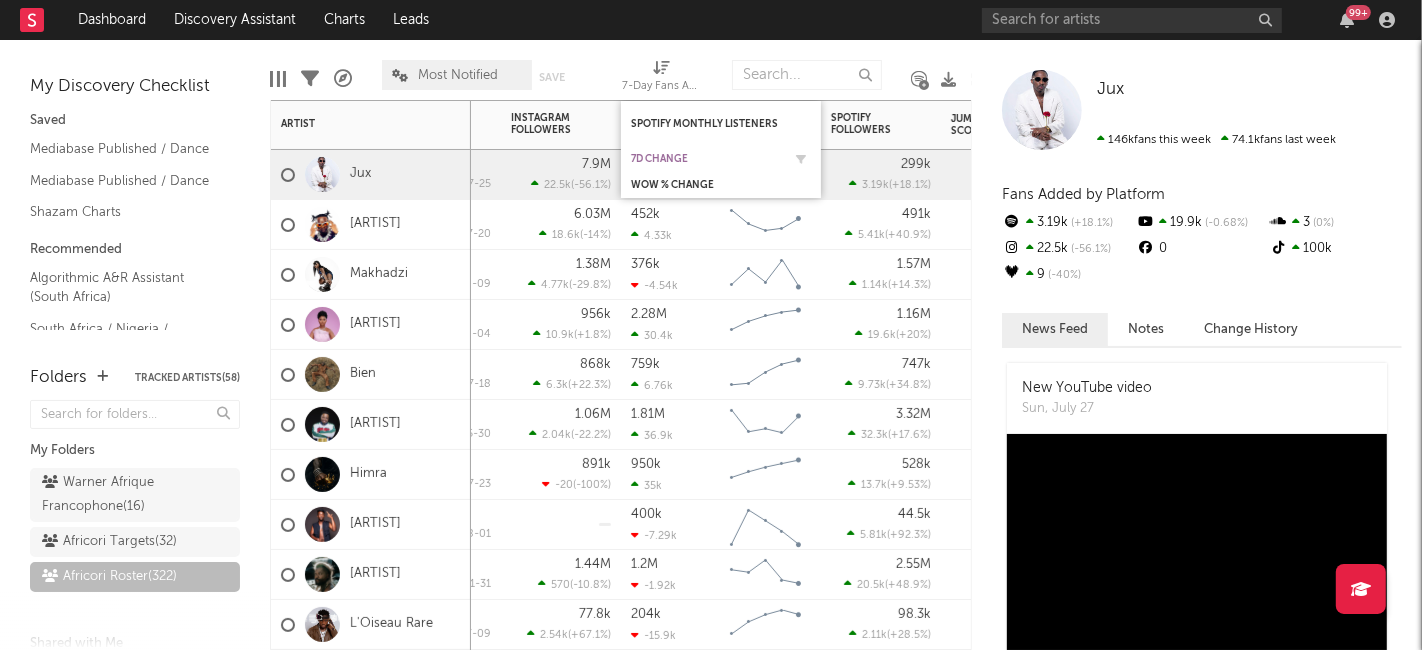 click on "7d Change" at bounding box center [706, 159] 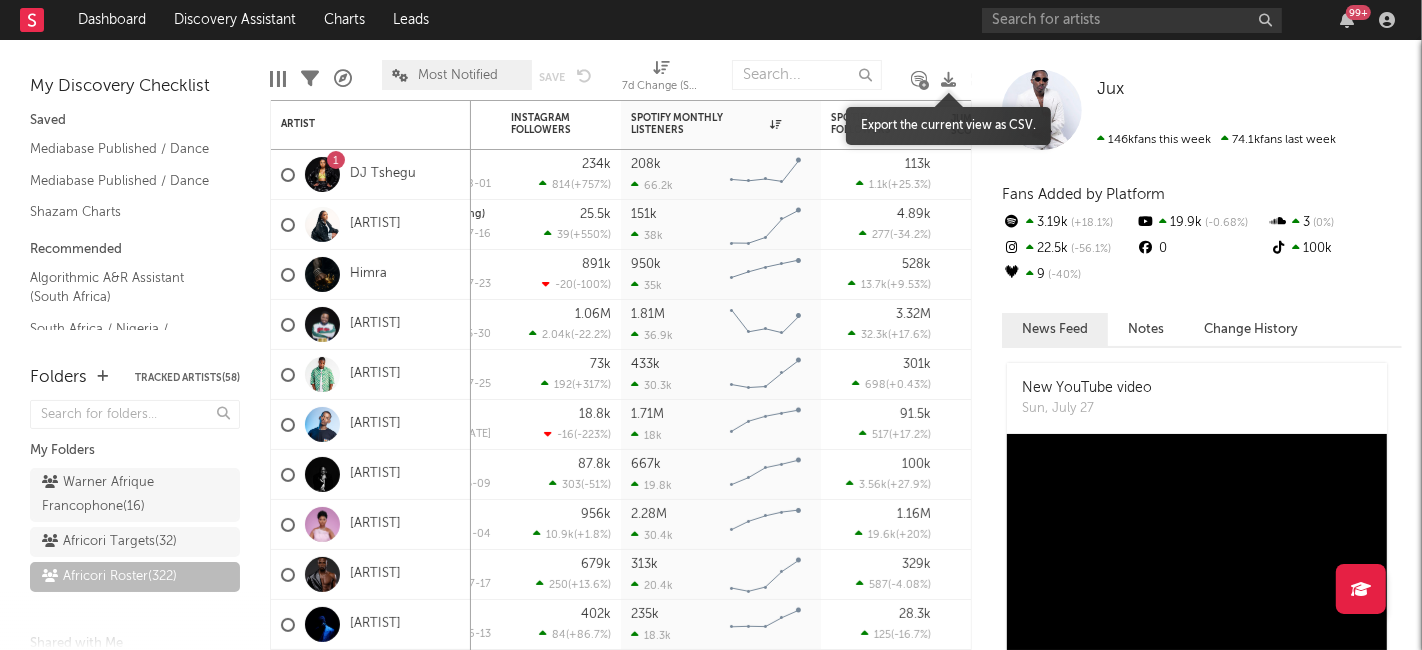 click at bounding box center [948, 79] 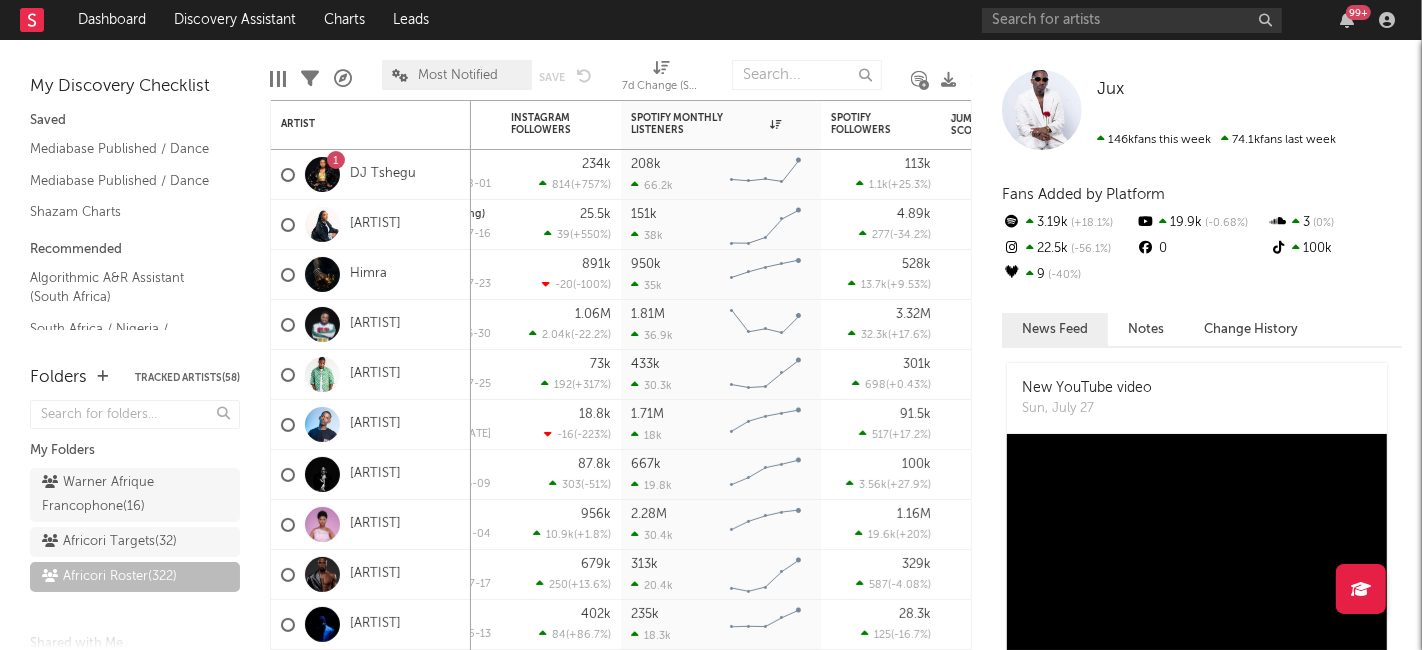 click on "[ARTIST] [NUMBER]k  fans this week [NUMBER]k  fans last week" at bounding box center [1202, 110] 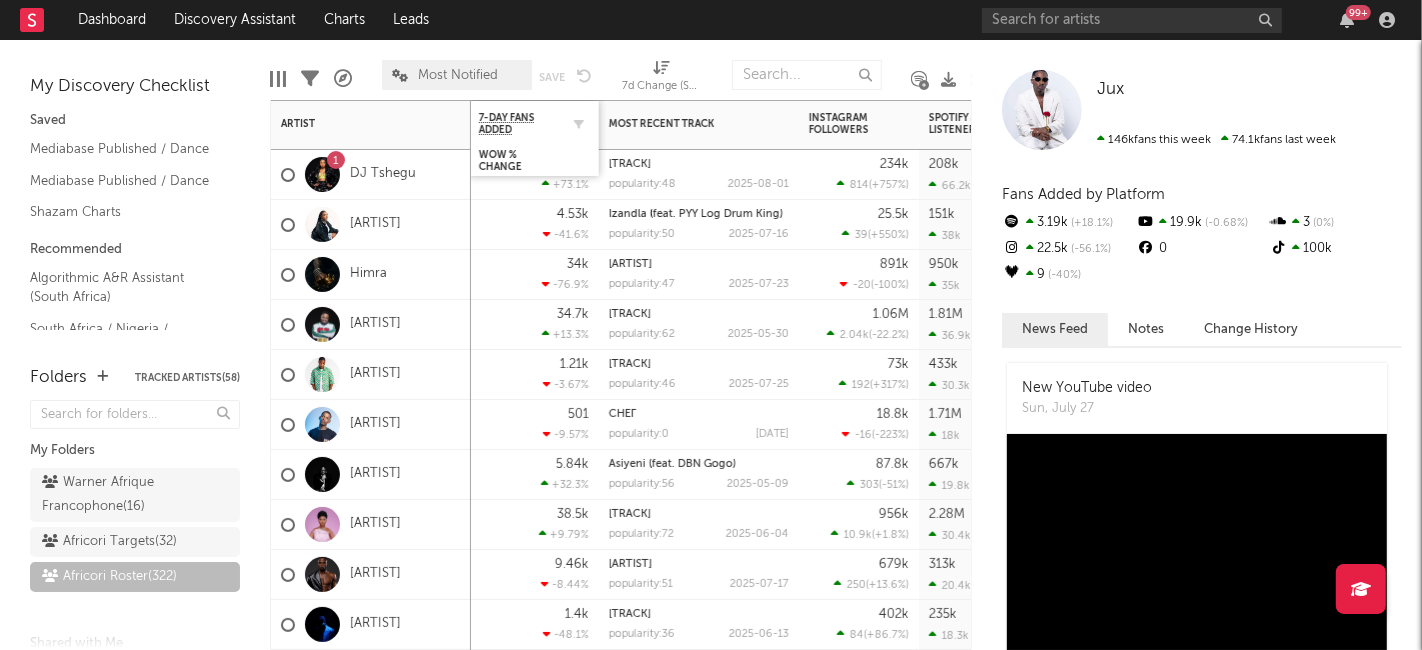 click on "7-Day Fans Added" at bounding box center [534, 123] 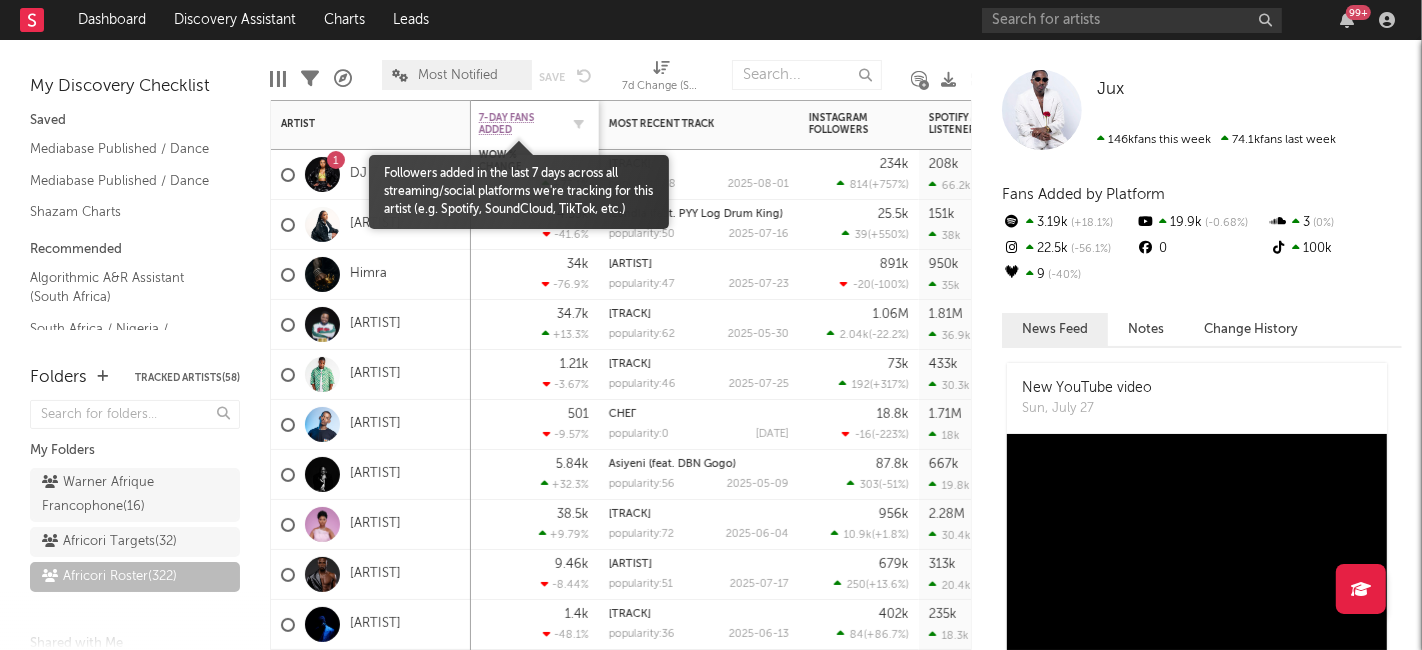click on "7-Day Fans Added" at bounding box center [519, 124] 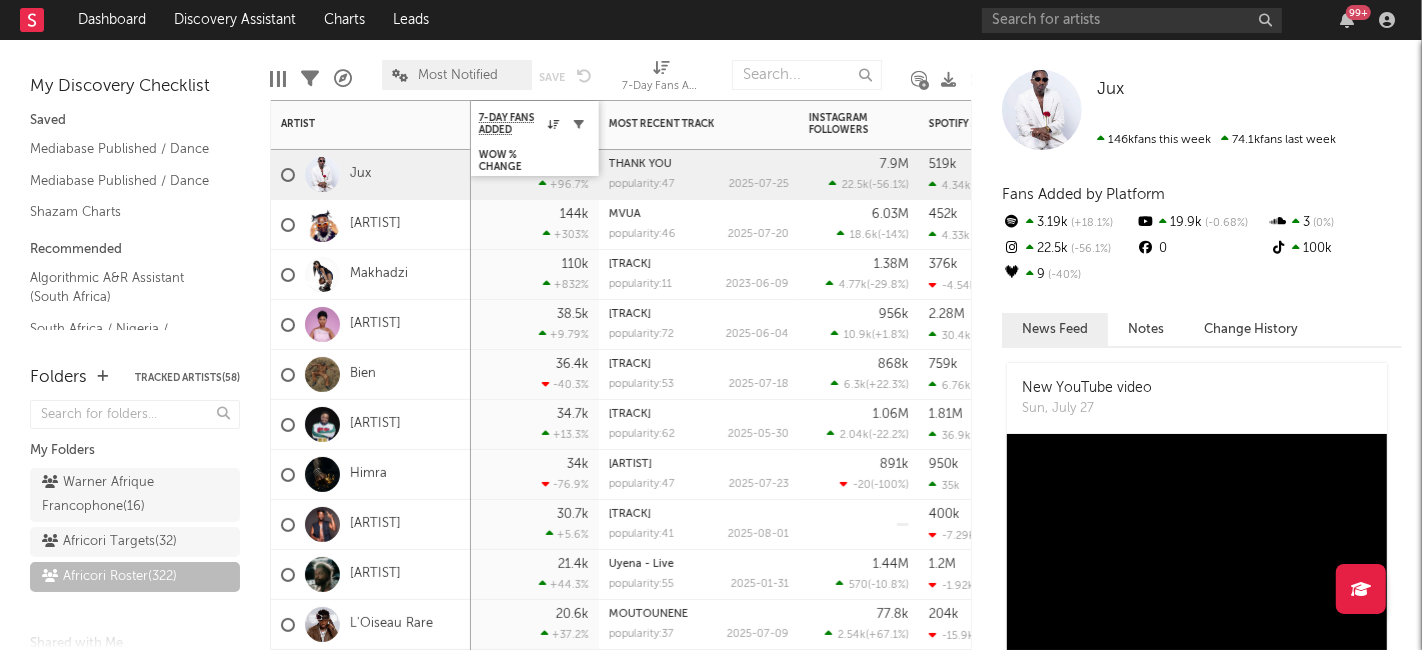click at bounding box center (579, 124) 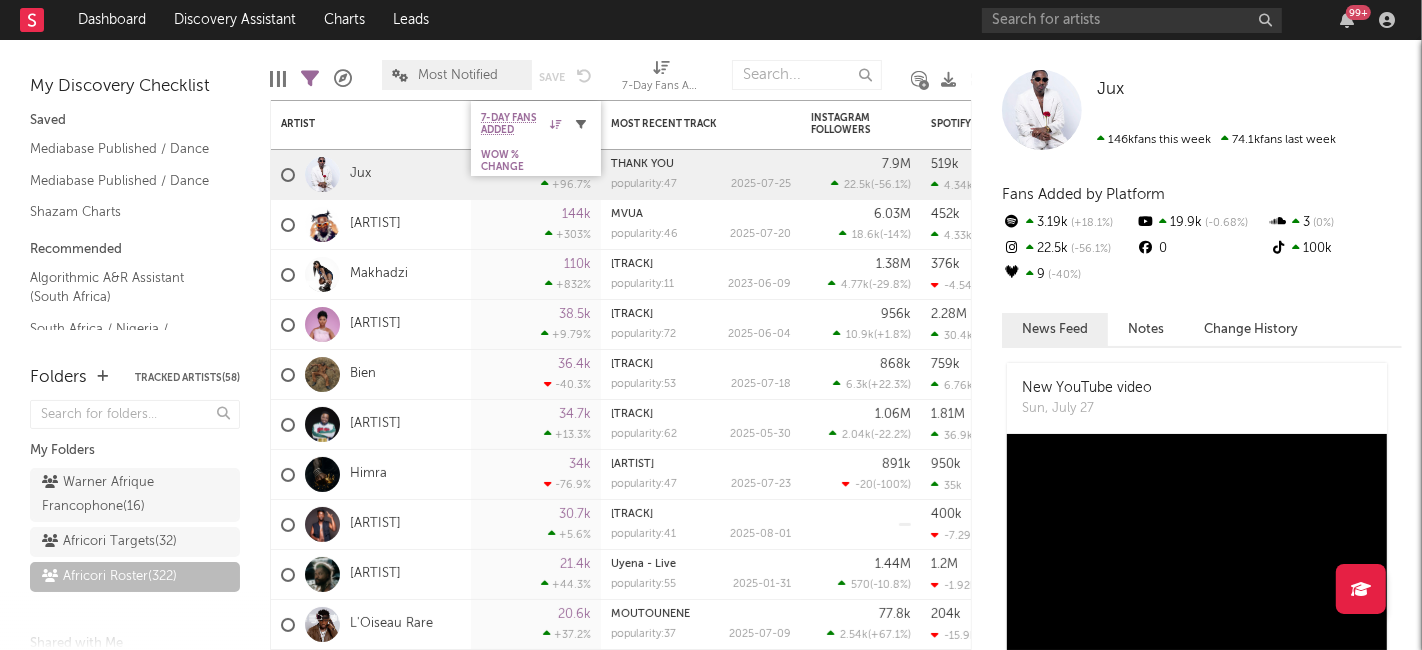 click at bounding box center [581, 124] 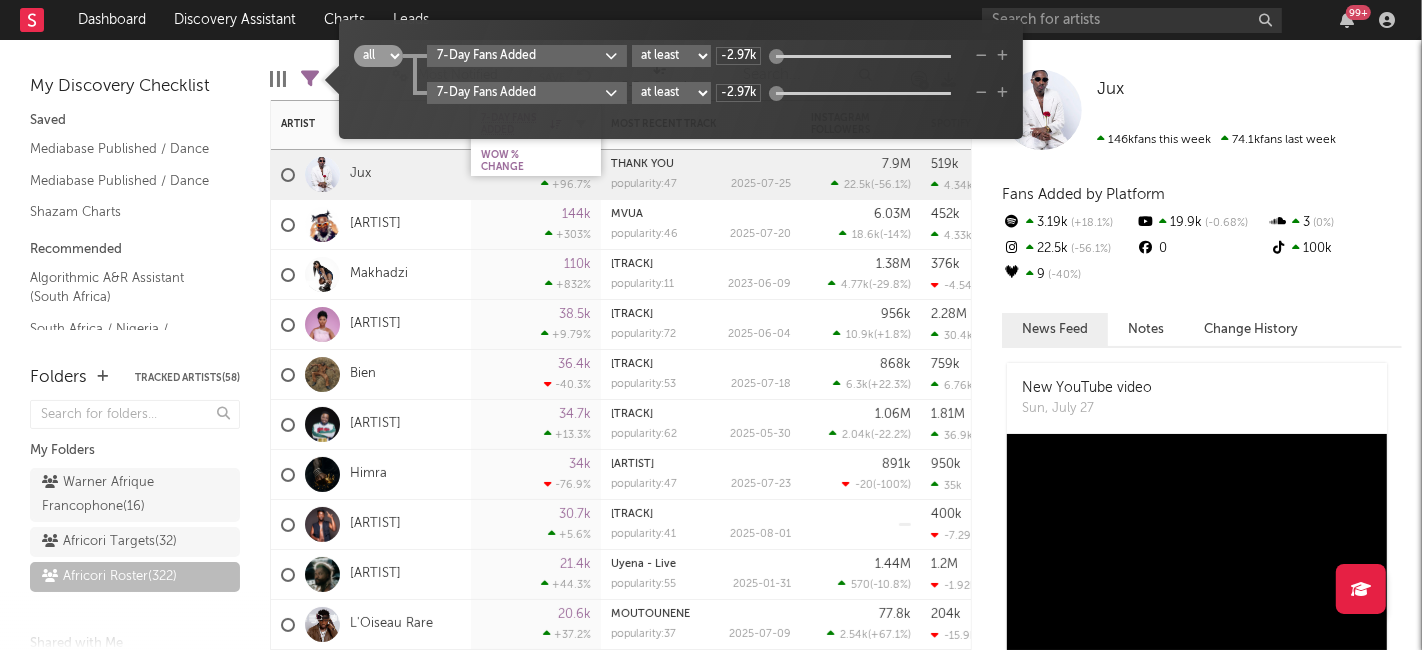 click on "[NUMBER]k +[PERCENT] %" at bounding box center [536, 224] 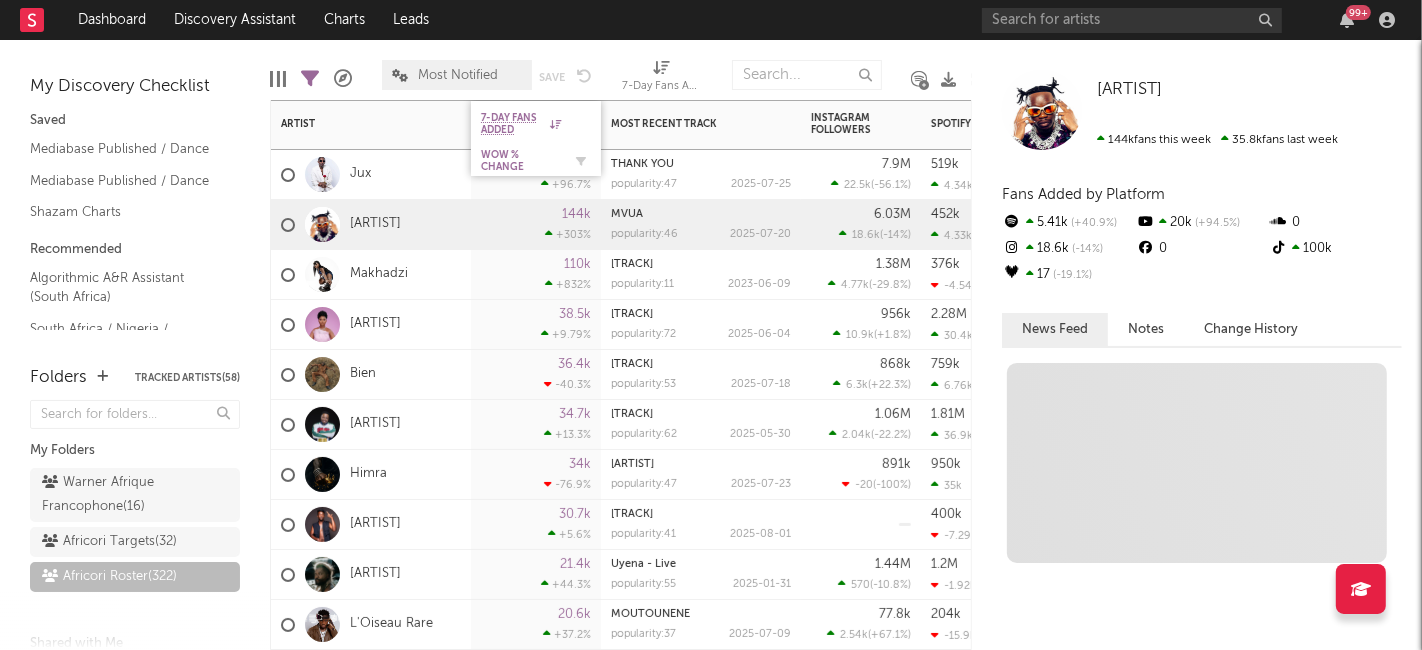 click on "WoW % Change" at bounding box center [521, 161] 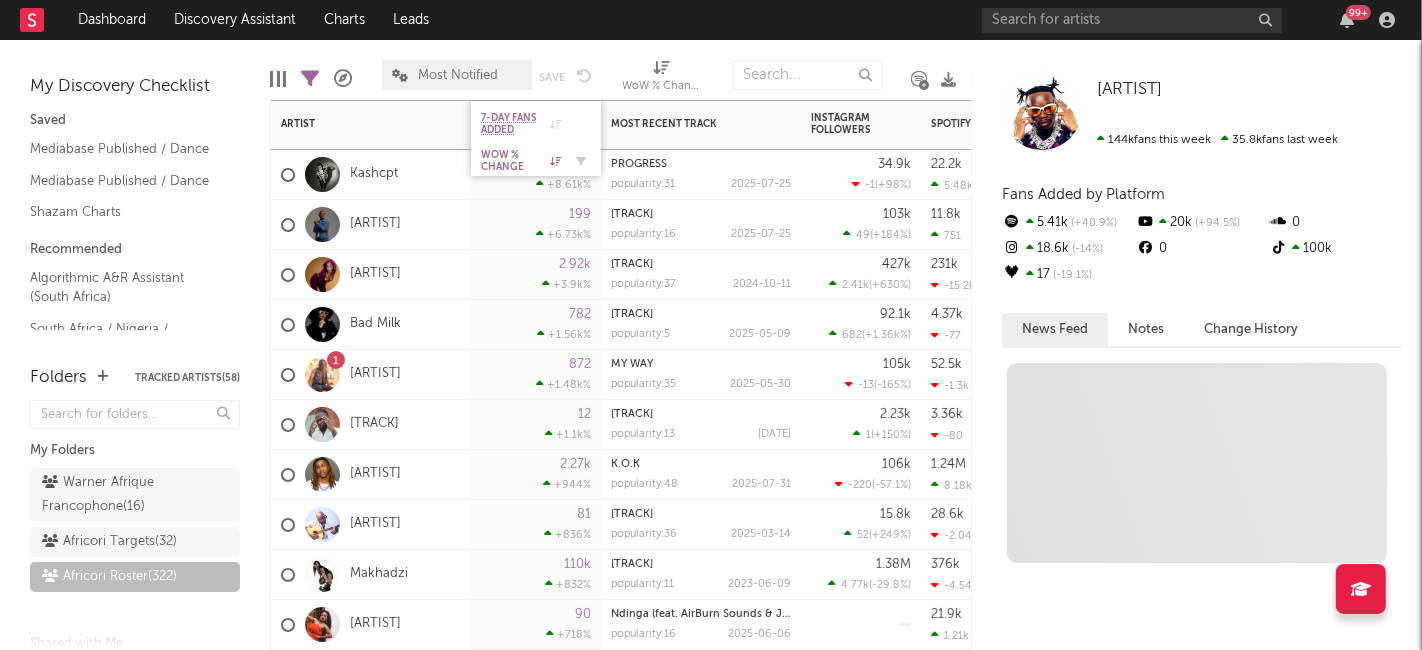 click on "WoW % Change" at bounding box center [521, 161] 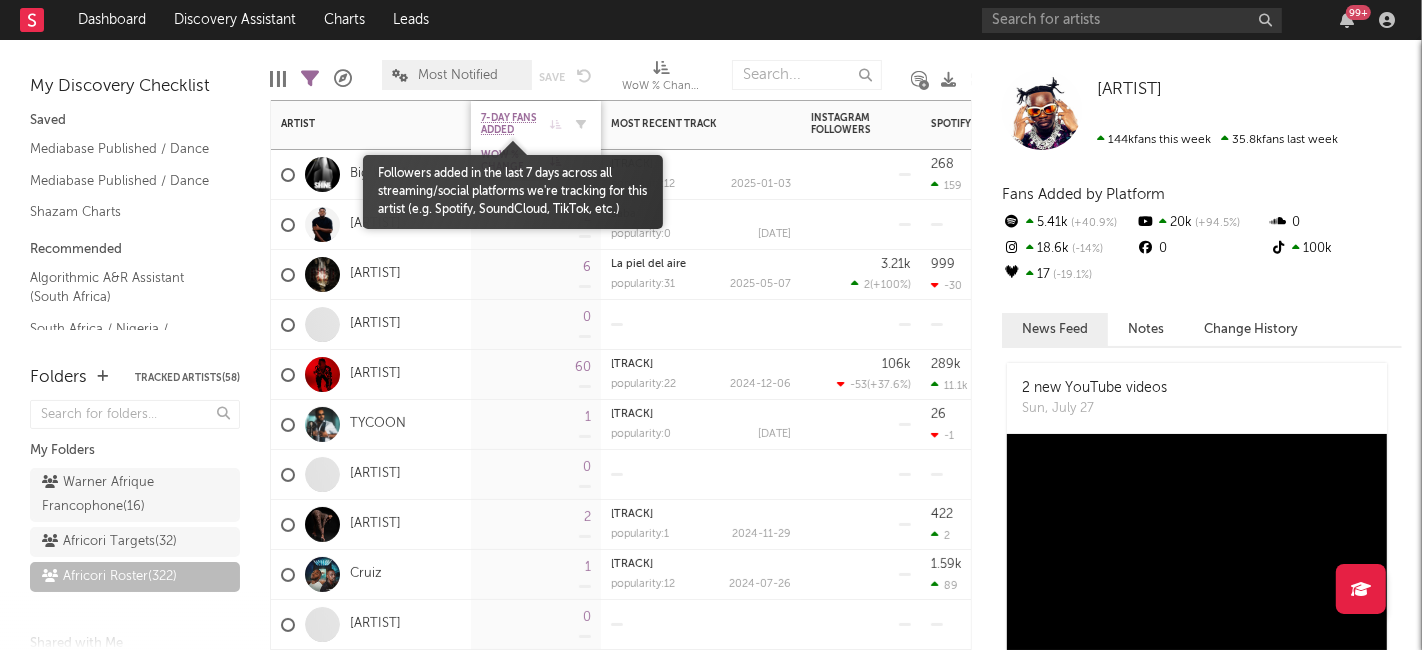 click on "7-Day Fans Added" at bounding box center [536, 123] 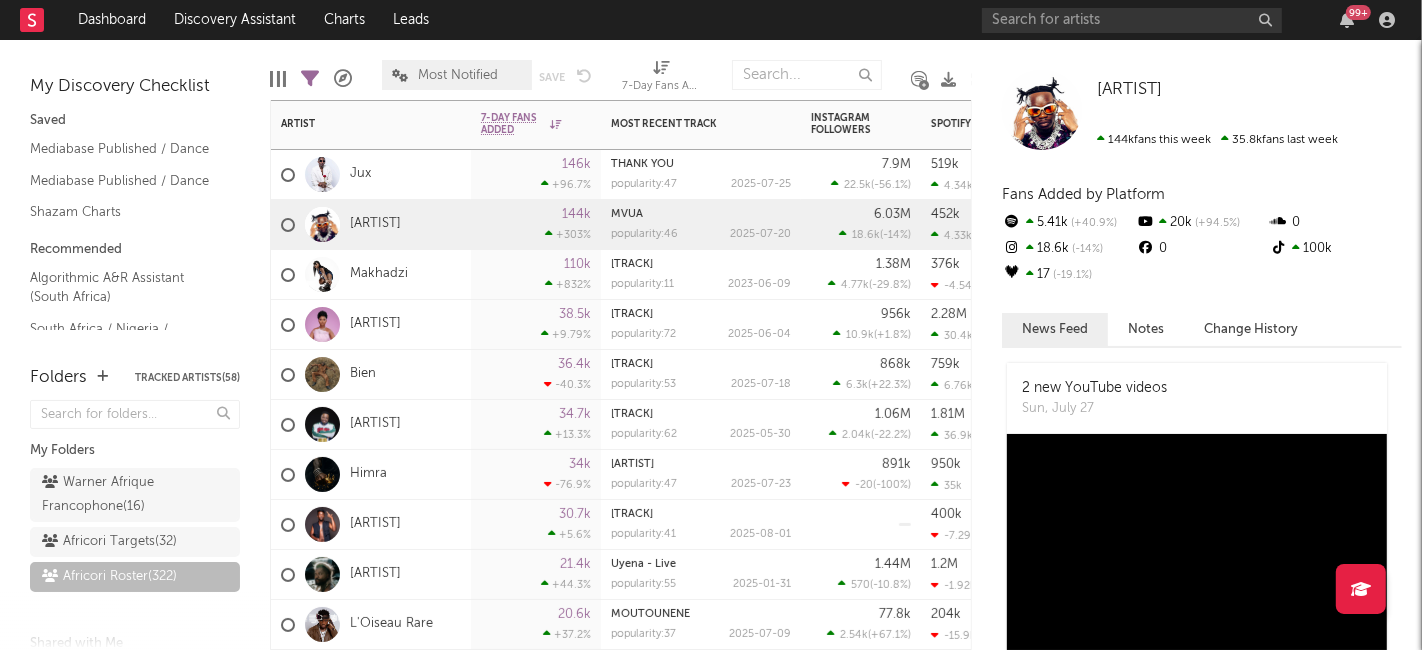 click on "Jux" at bounding box center [371, 175] 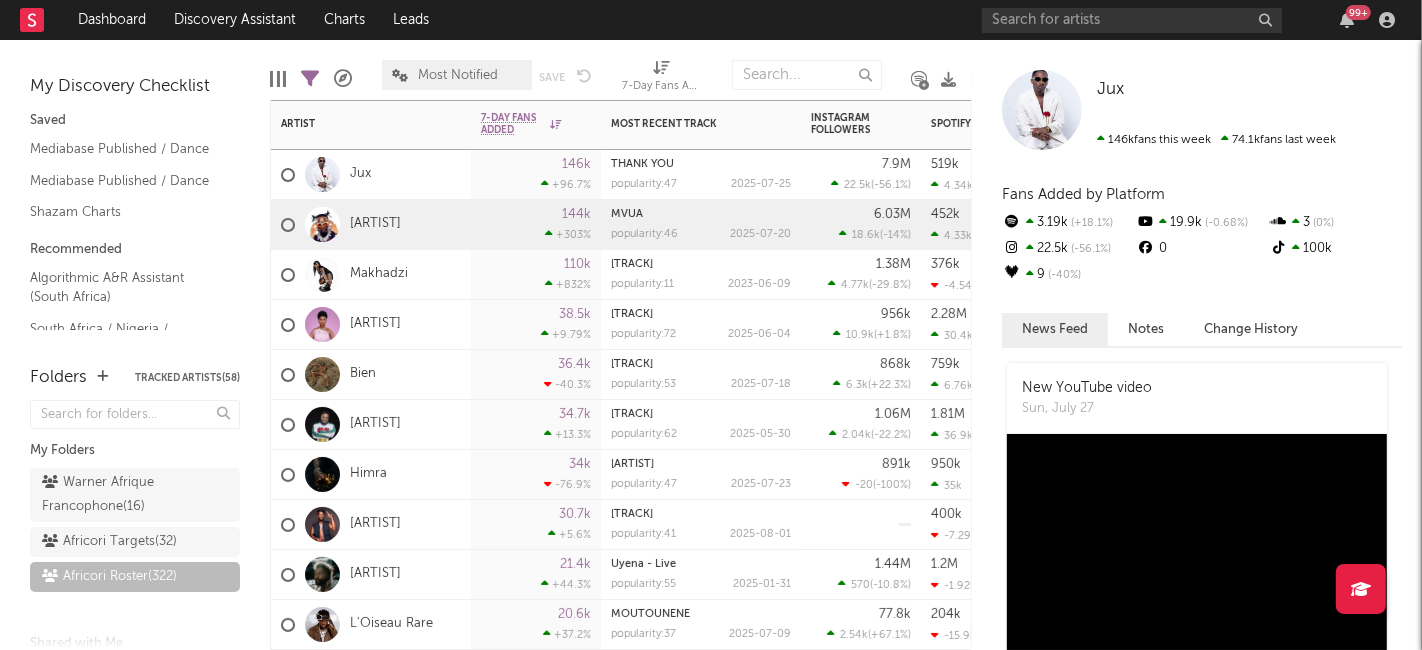click on "[NUMBER]k +[PERCENT] %" at bounding box center [536, 224] 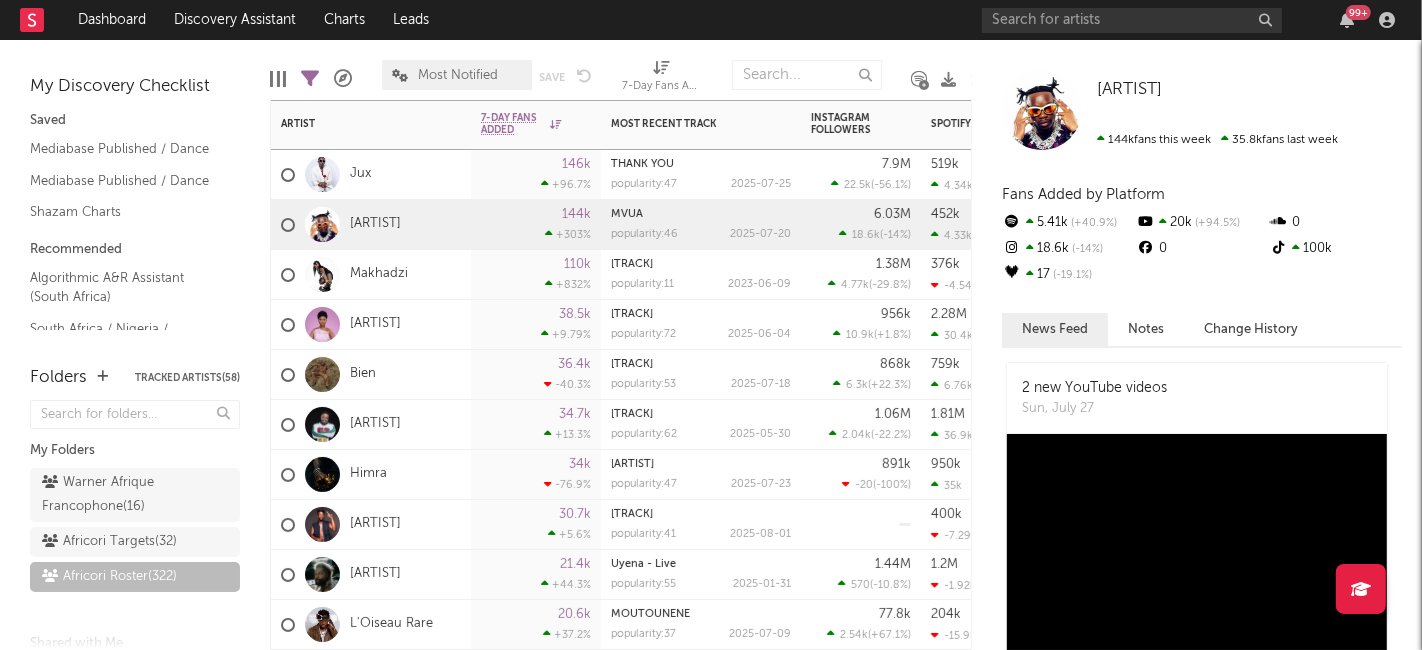 click on "[NUMBER]k +[PERCENT] %" at bounding box center (536, 274) 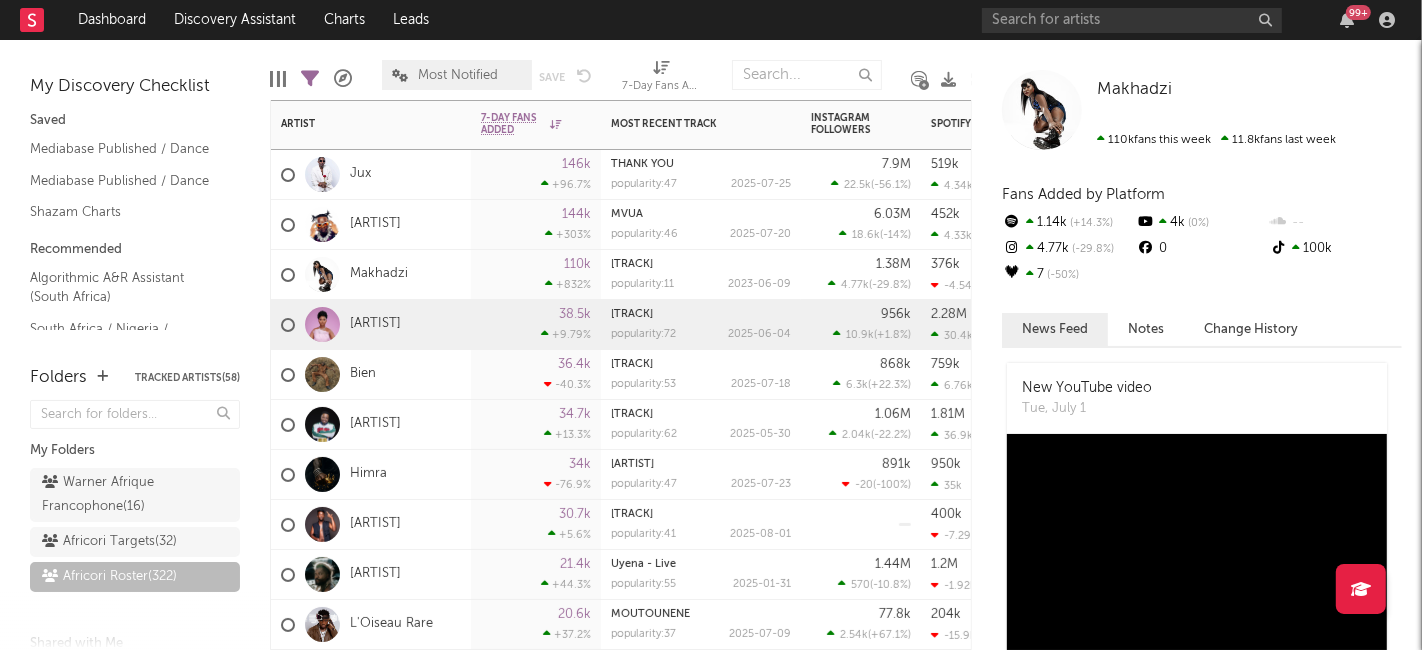 click on "[NUMBER]k +[PERCENT] %" at bounding box center (536, 325) 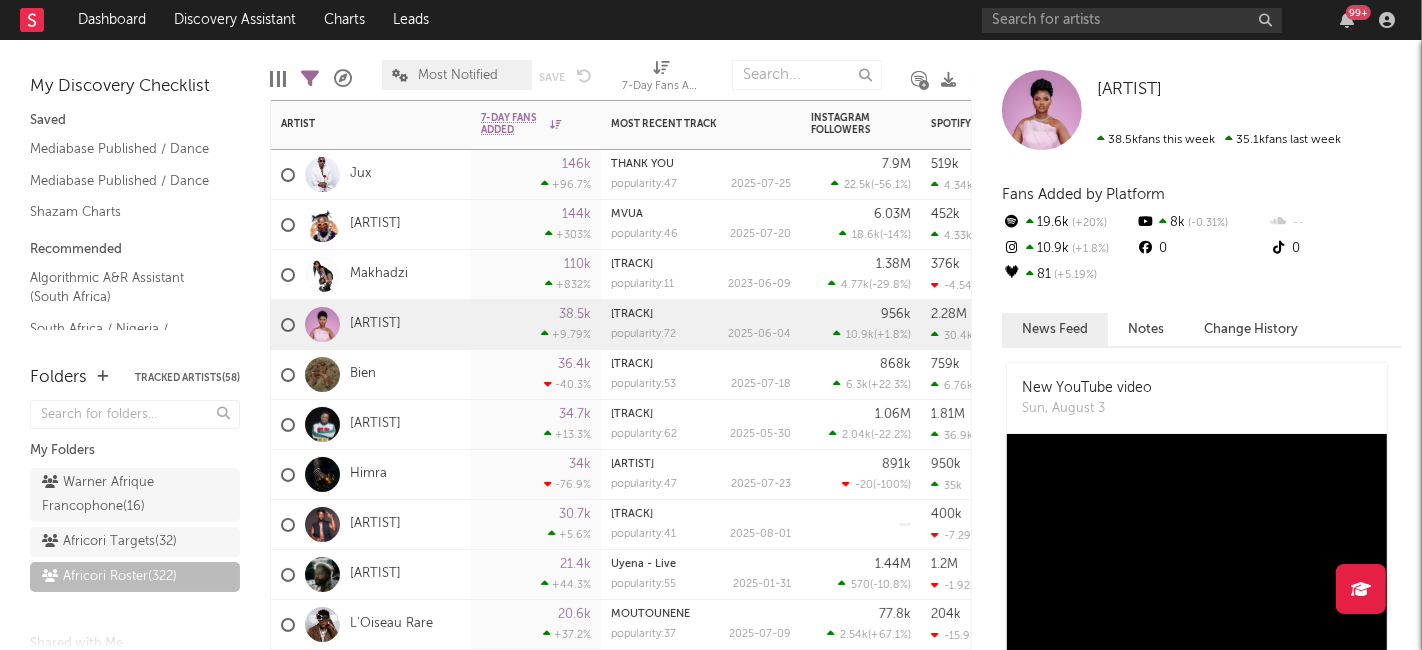 click on "Himra" at bounding box center [371, 475] 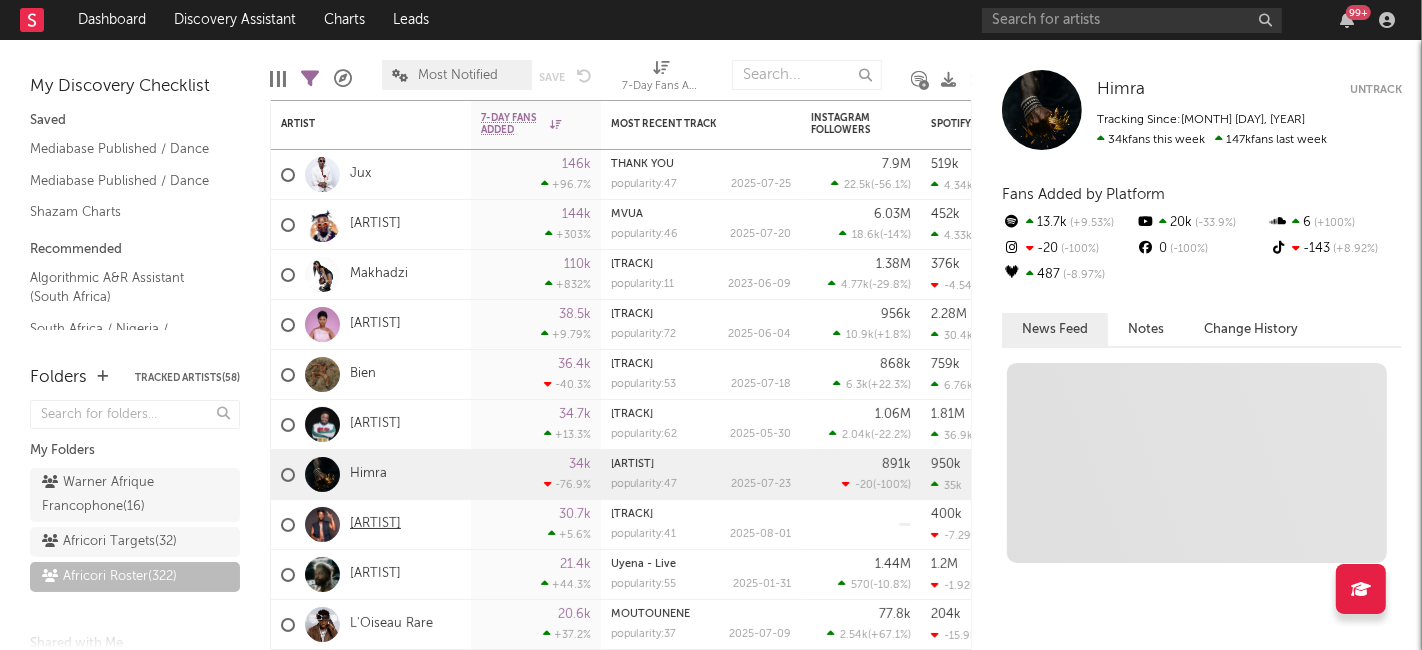 click on "[ARTIST]" at bounding box center (375, 524) 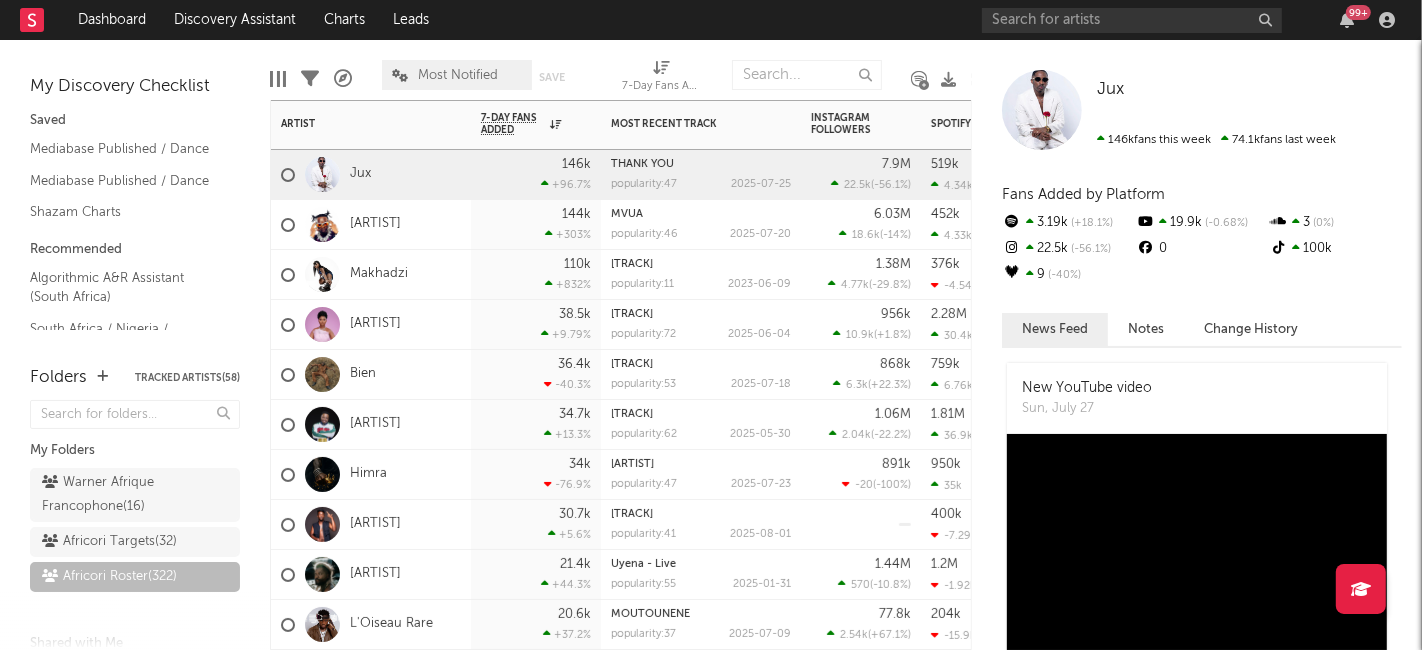 click on "[NUMBER]k +[PERCENT] %" at bounding box center [536, 524] 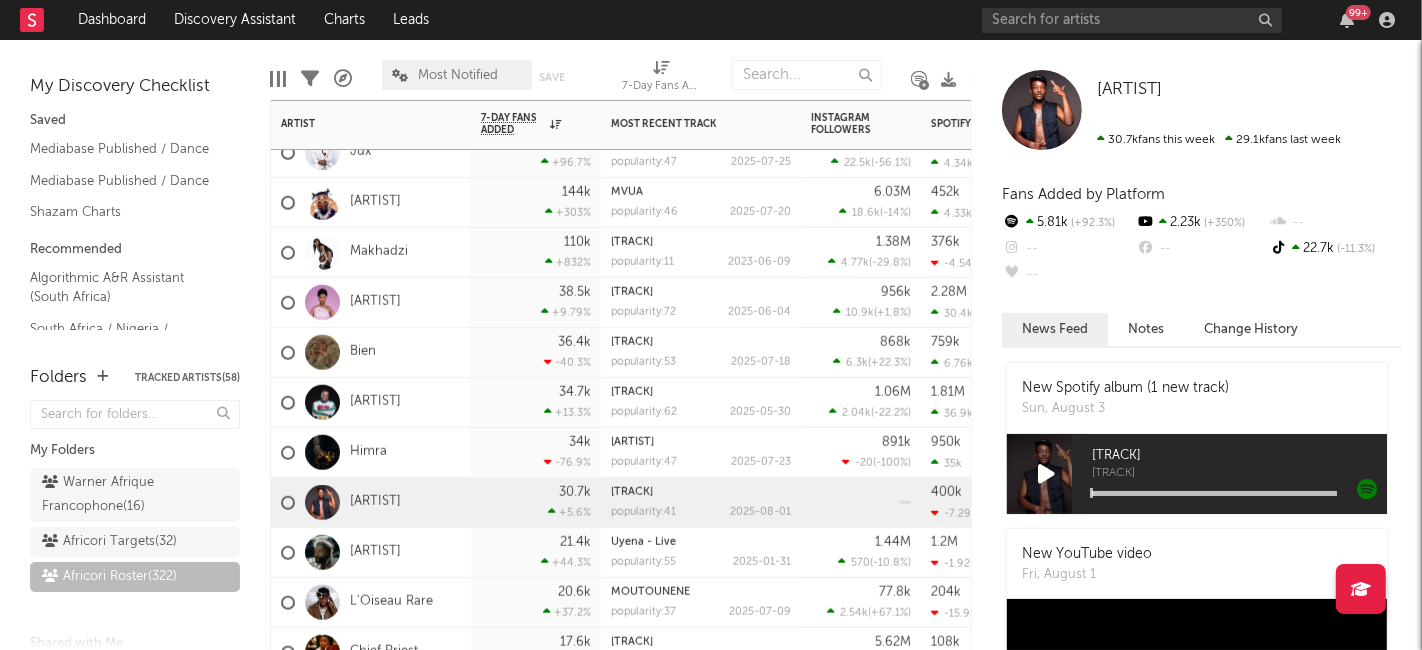 click on "[ARTIST]" at bounding box center [371, 553] 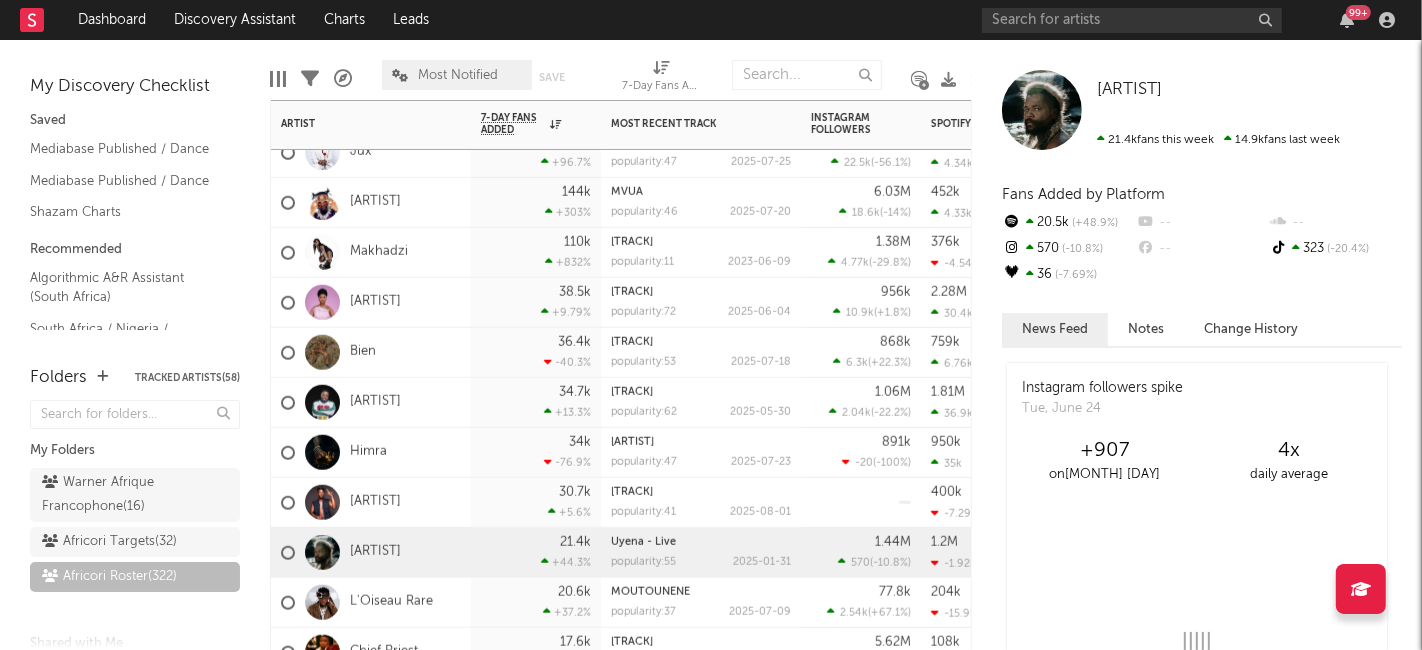 click on "[NUMBER]k +[PERCENT] %" at bounding box center (536, 603) 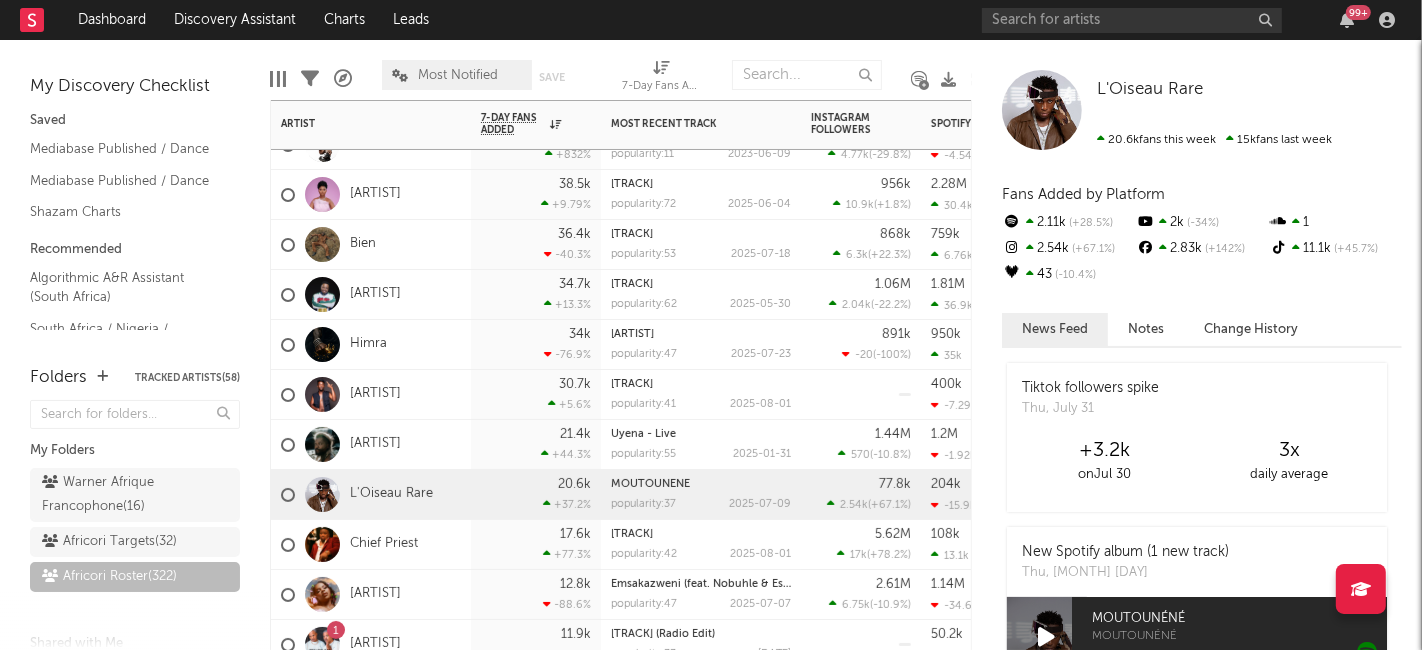click on "Chief Priest" at bounding box center [371, 545] 